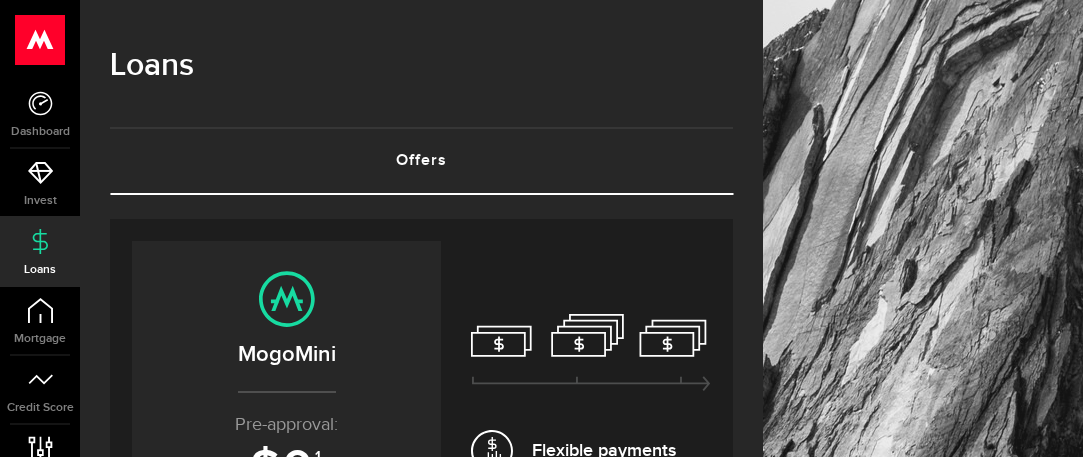 scroll, scrollTop: 0, scrollLeft: 0, axis: both 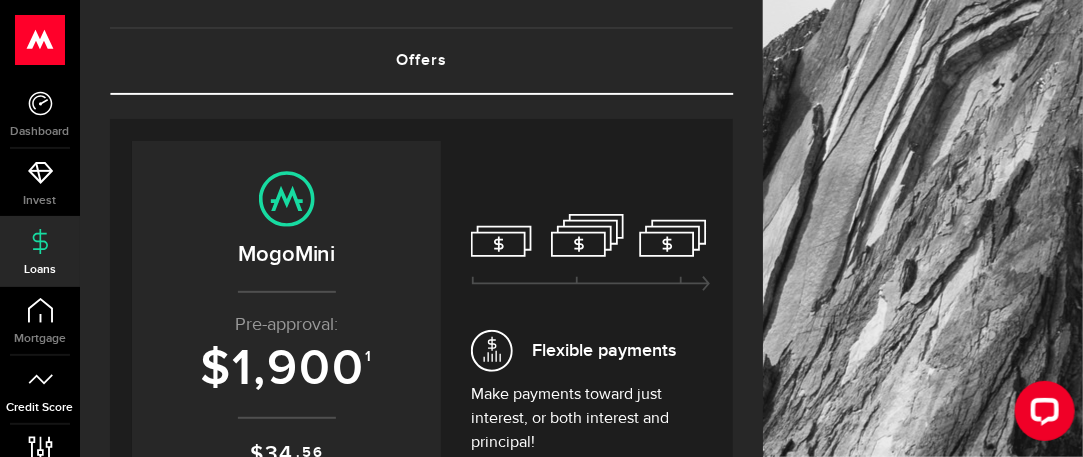 click 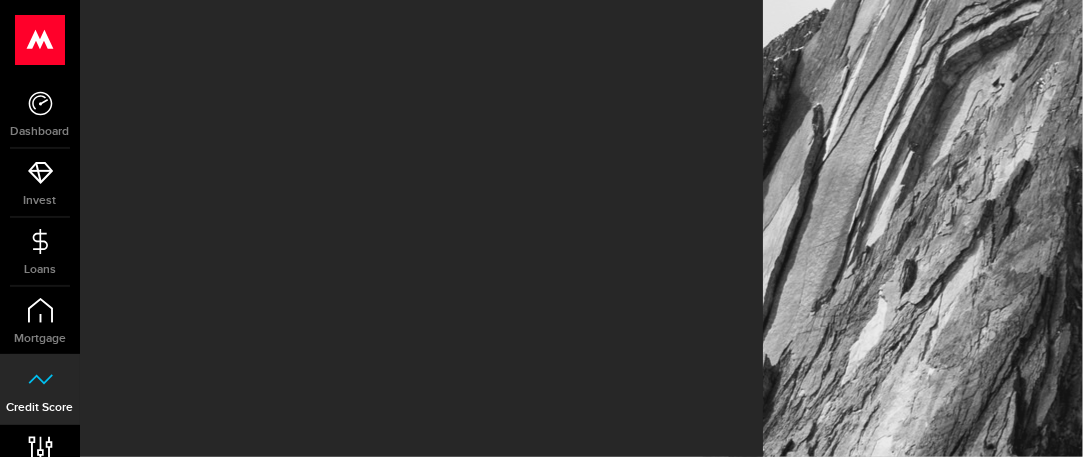 scroll, scrollTop: 0, scrollLeft: 0, axis: both 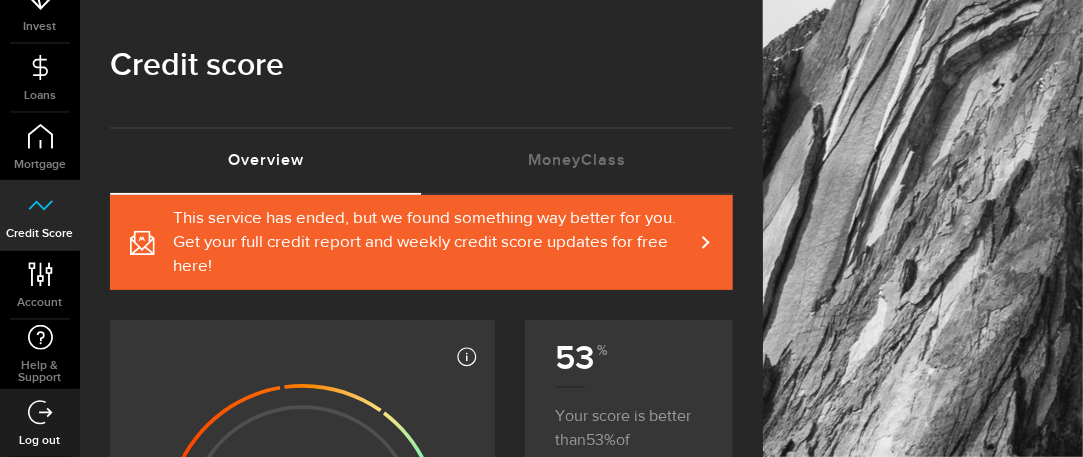 click 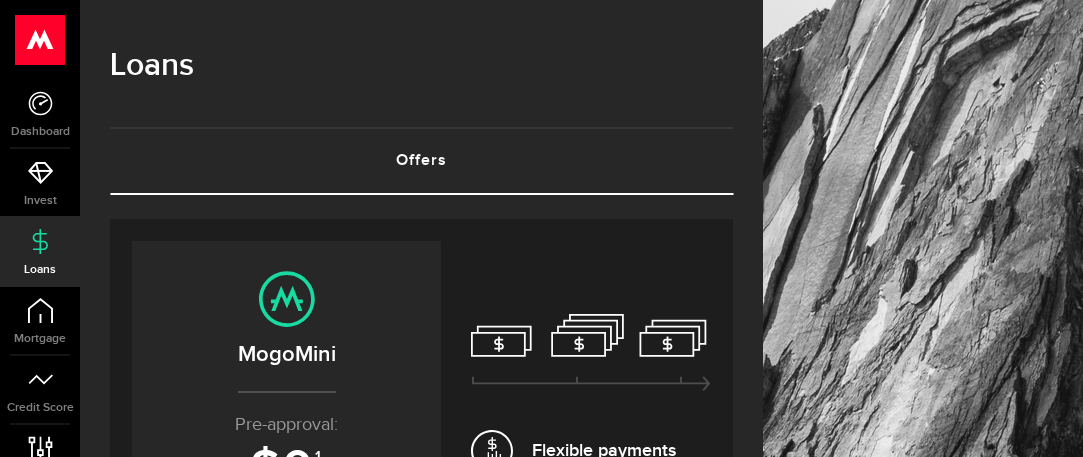 scroll, scrollTop: 0, scrollLeft: 0, axis: both 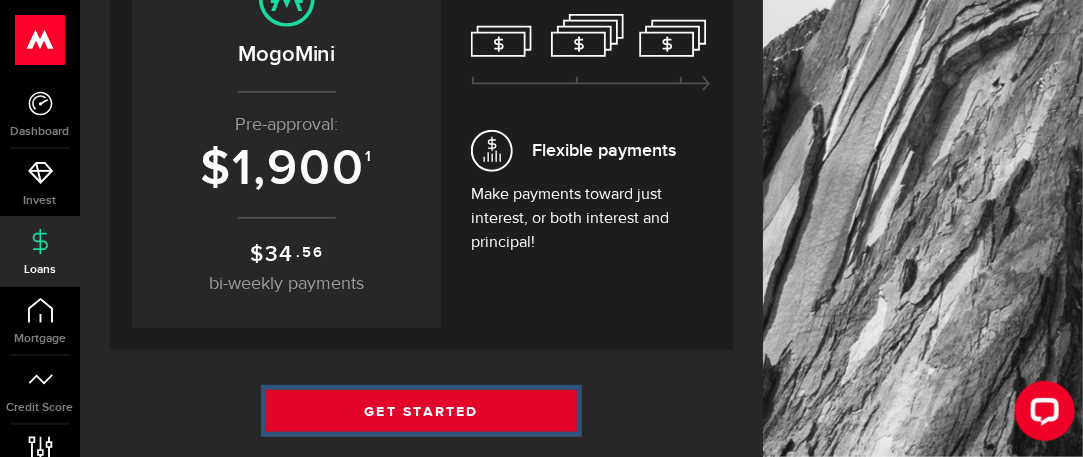 click on "Get Started" at bounding box center [422, 411] 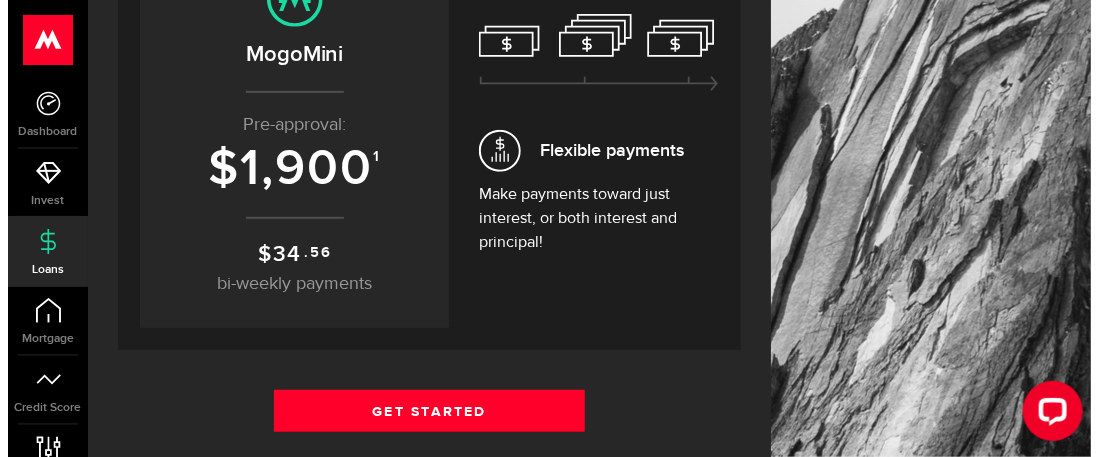 scroll, scrollTop: 0, scrollLeft: 0, axis: both 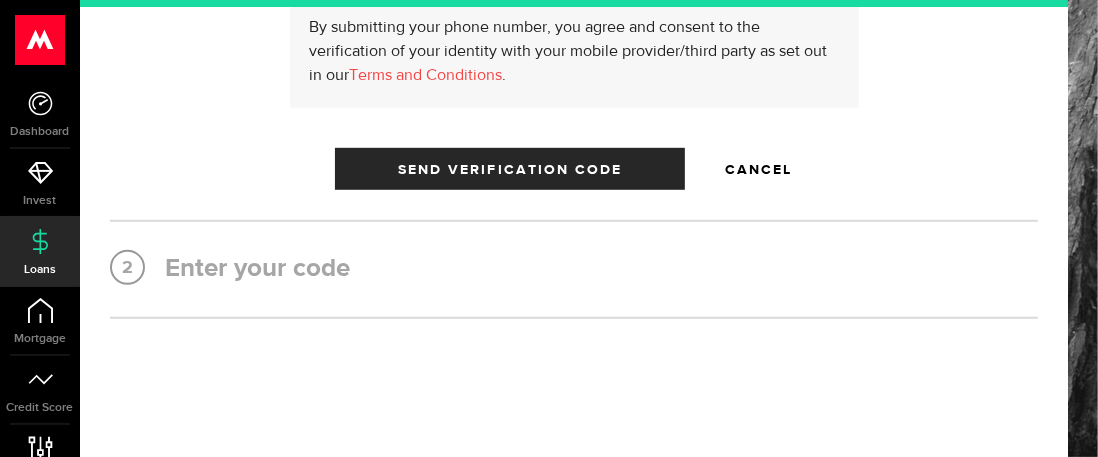 click on "2 Enter your code" at bounding box center [574, 269] 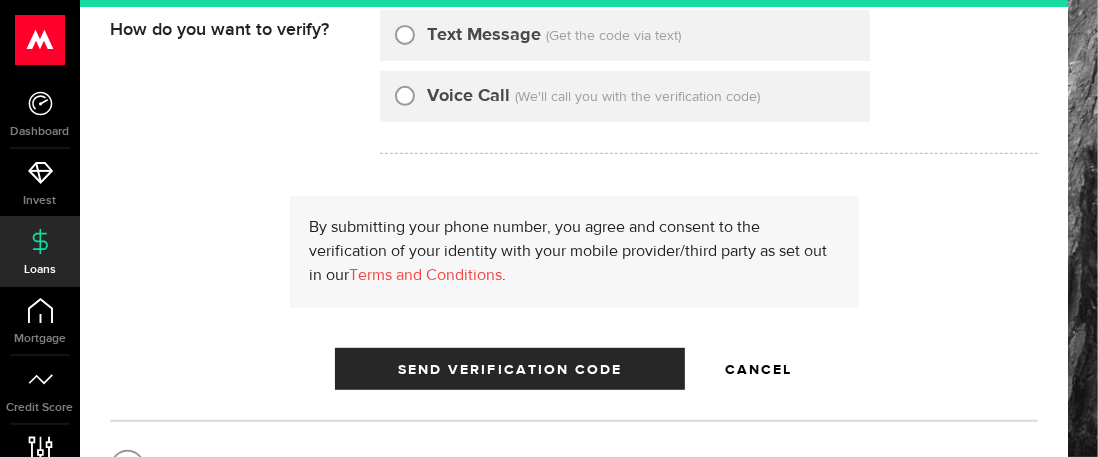 scroll, scrollTop: 400, scrollLeft: 0, axis: vertical 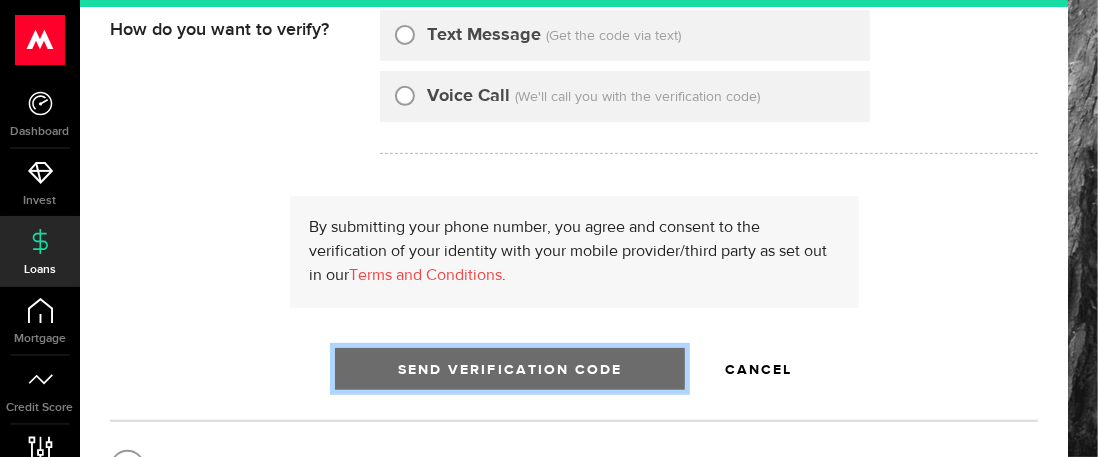 click on "Send Verification Code" at bounding box center [510, 370] 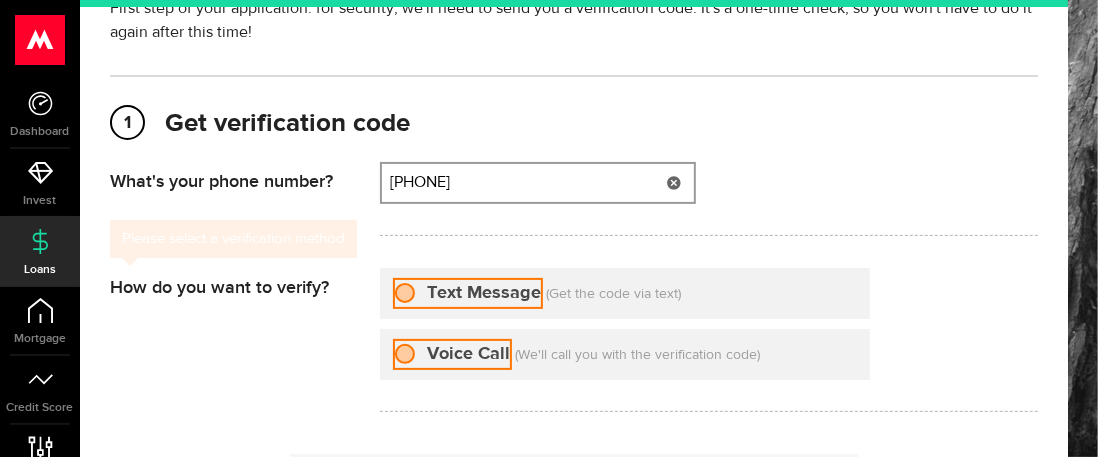 type on "6139298787" 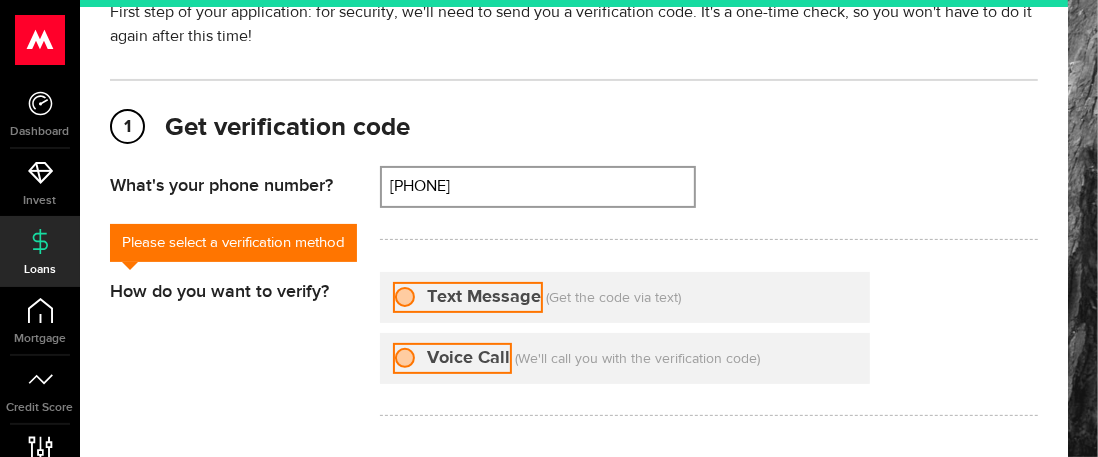 click on "Text Message" at bounding box center [405, 294] 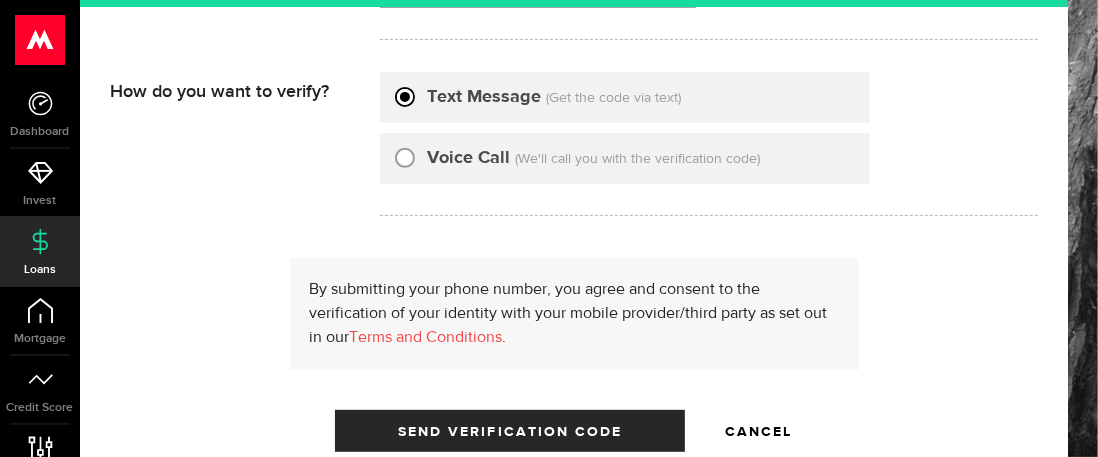 scroll, scrollTop: 438, scrollLeft: 0, axis: vertical 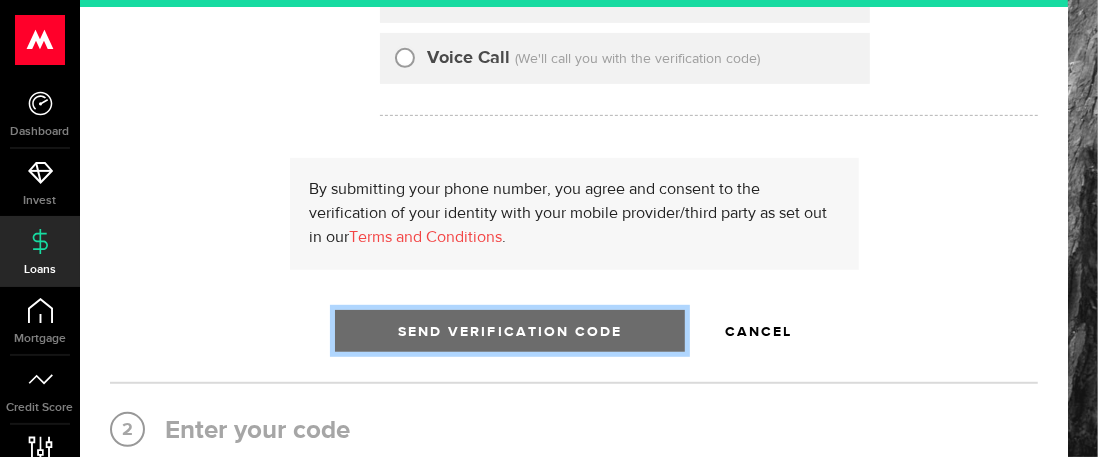 click on "Send Verification Code" at bounding box center (510, 332) 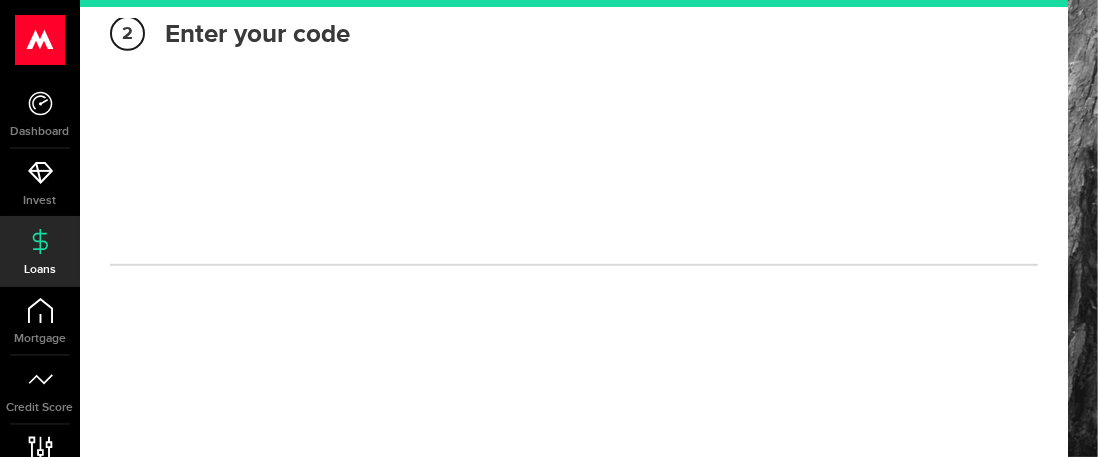 scroll, scrollTop: 396, scrollLeft: 0, axis: vertical 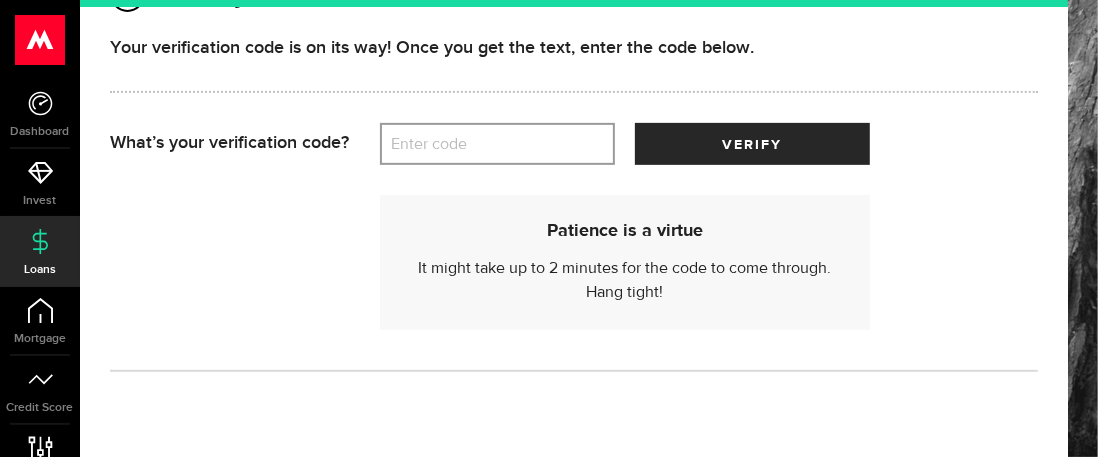click on "Enter code" at bounding box center [497, 144] 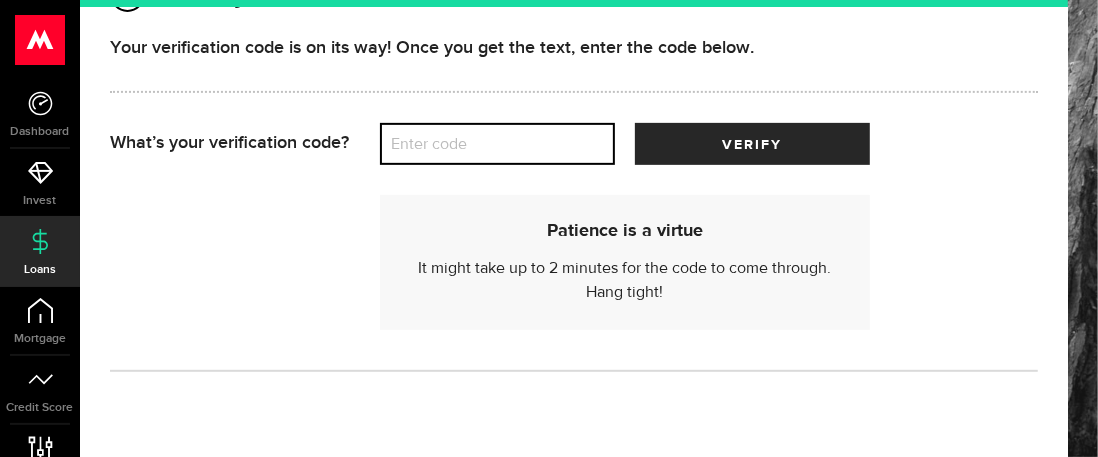 click on "Enter code" at bounding box center (497, 144) 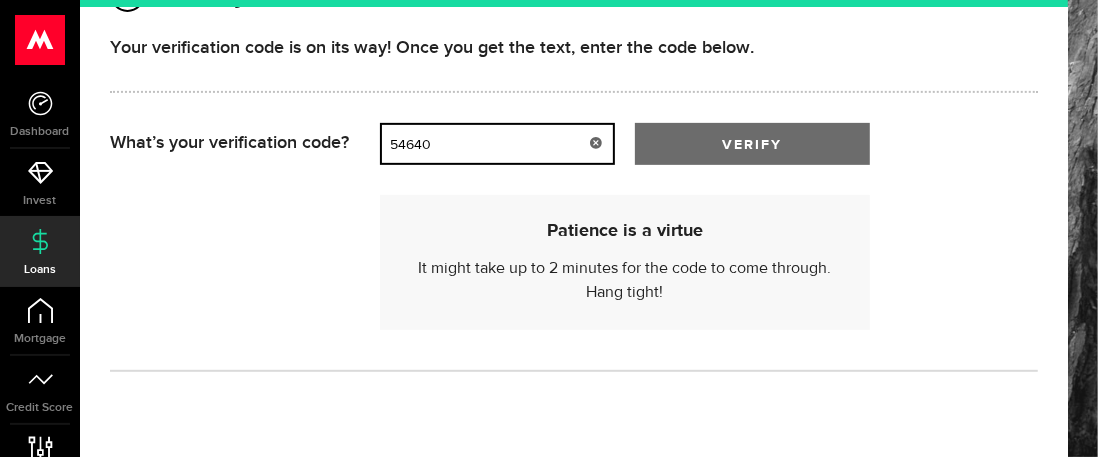 type on "54640" 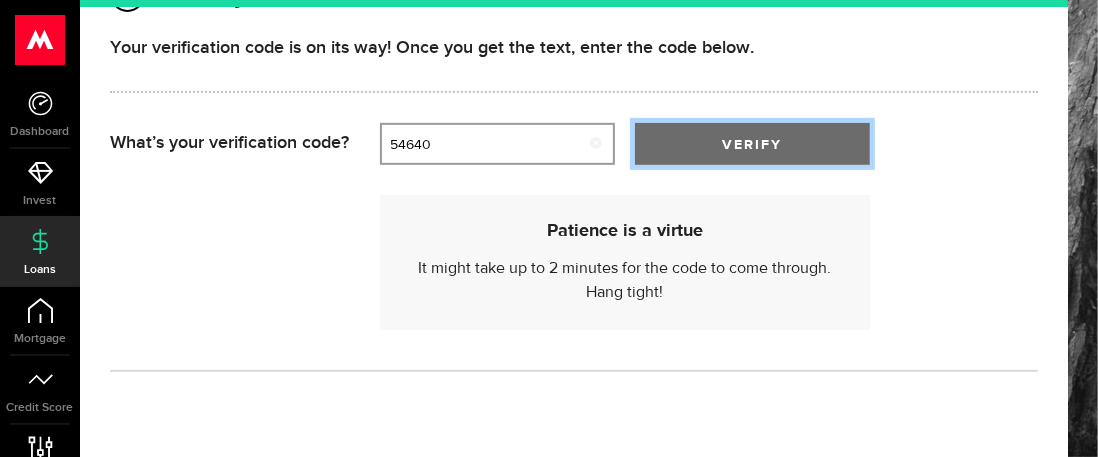 click on "verify" at bounding box center (752, 145) 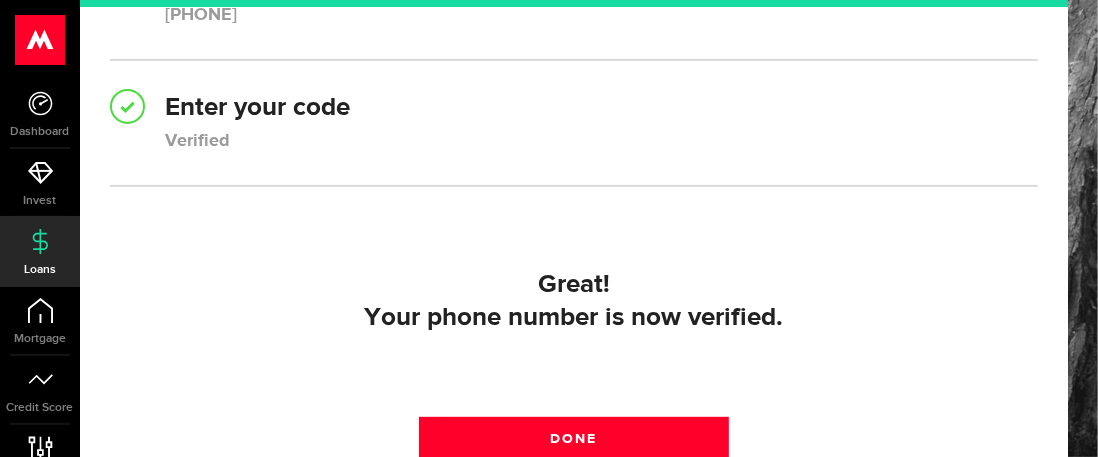 scroll, scrollTop: 490, scrollLeft: 0, axis: vertical 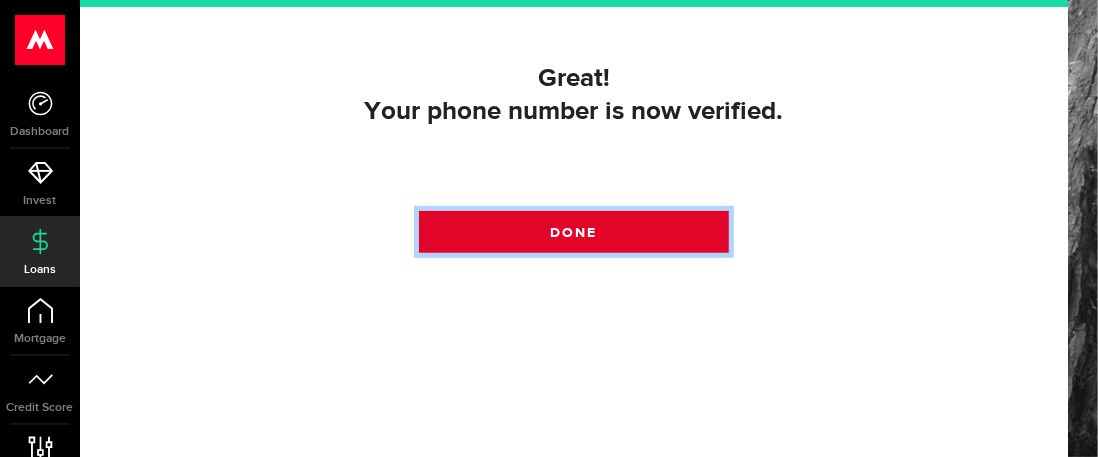 click at bounding box center [574, 237] 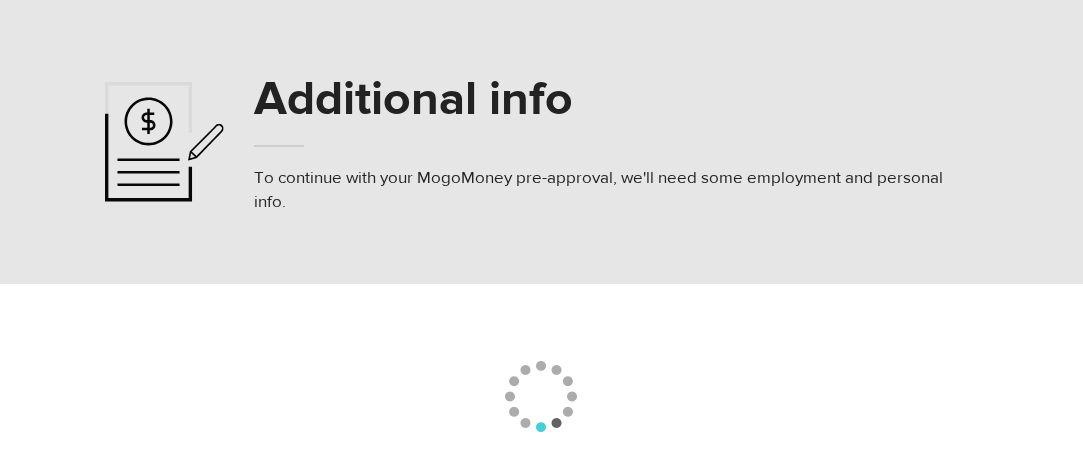 scroll, scrollTop: 0, scrollLeft: 0, axis: both 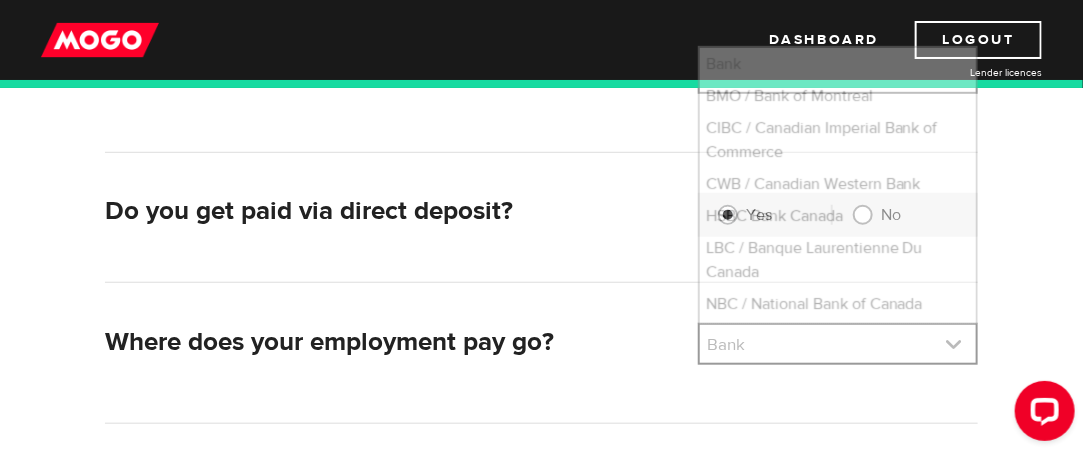 click at bounding box center [838, 344] 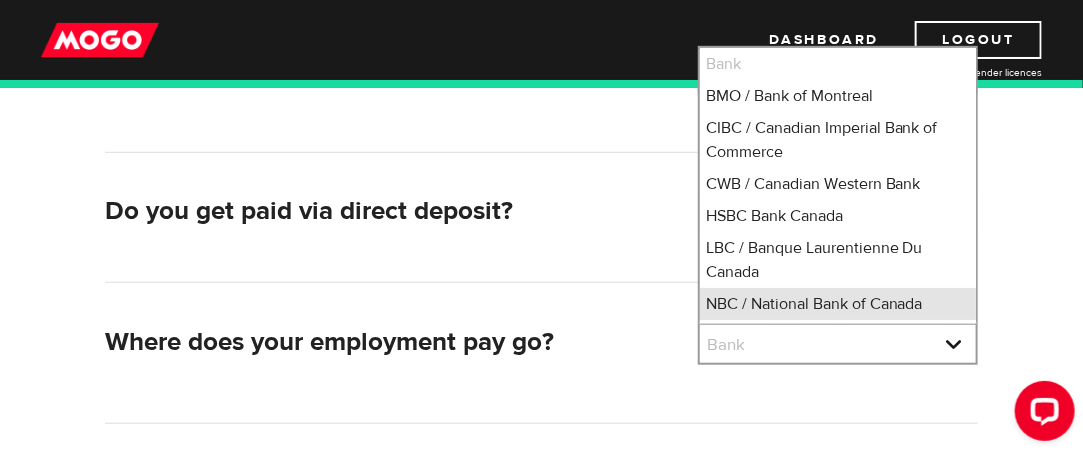 scroll, scrollTop: 28, scrollLeft: 0, axis: vertical 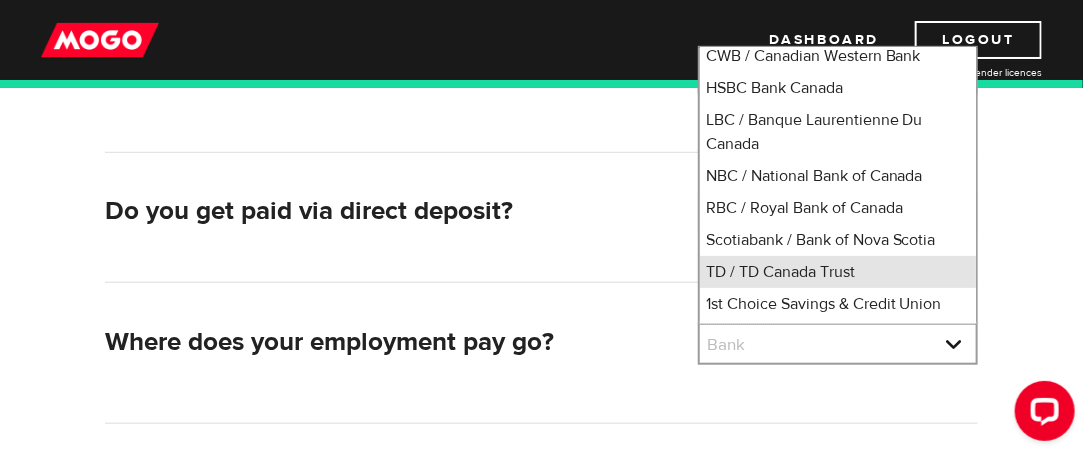 click on "TD / TD Canada Trust" at bounding box center (838, 272) 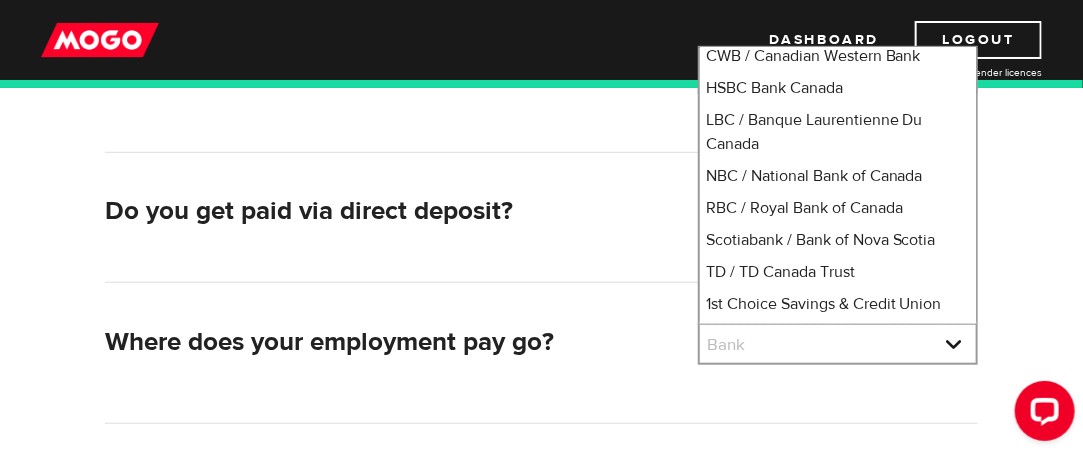 select on "9" 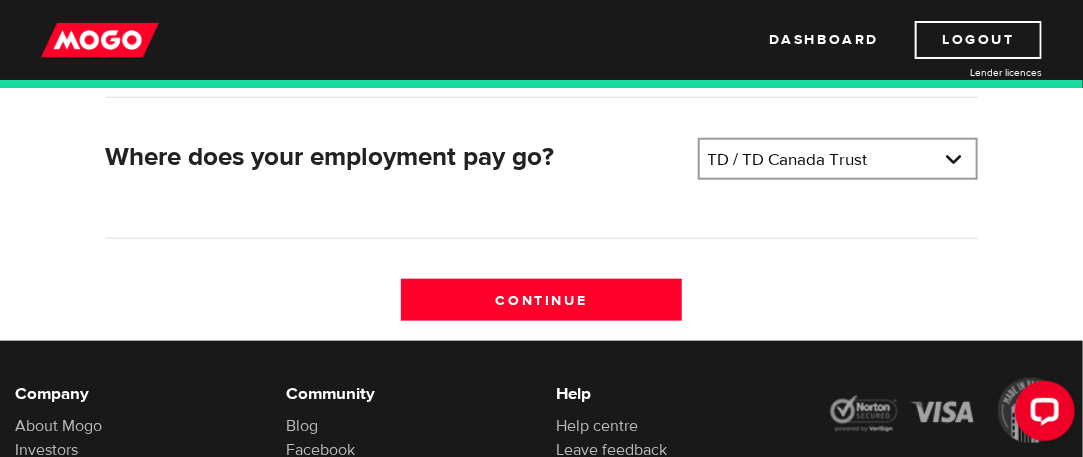 scroll, scrollTop: 600, scrollLeft: 0, axis: vertical 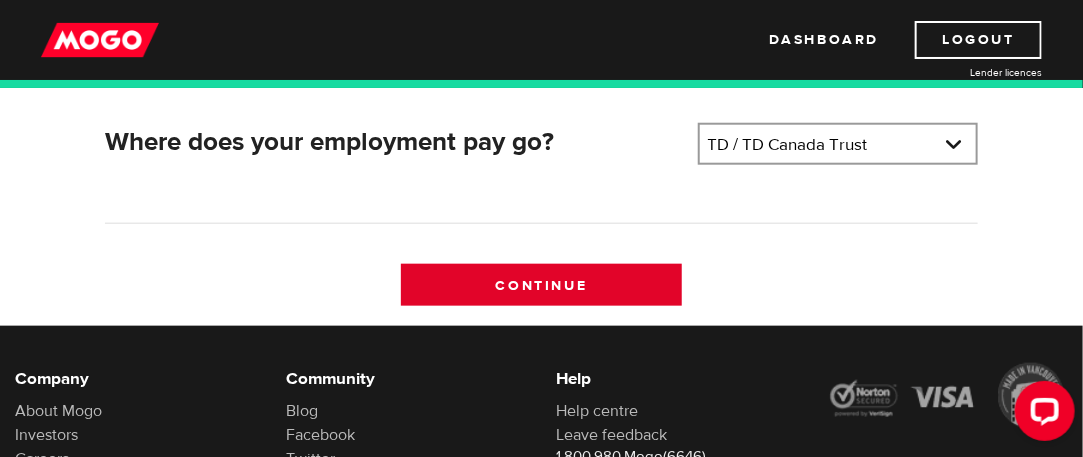 click on "Continue" at bounding box center (541, 285) 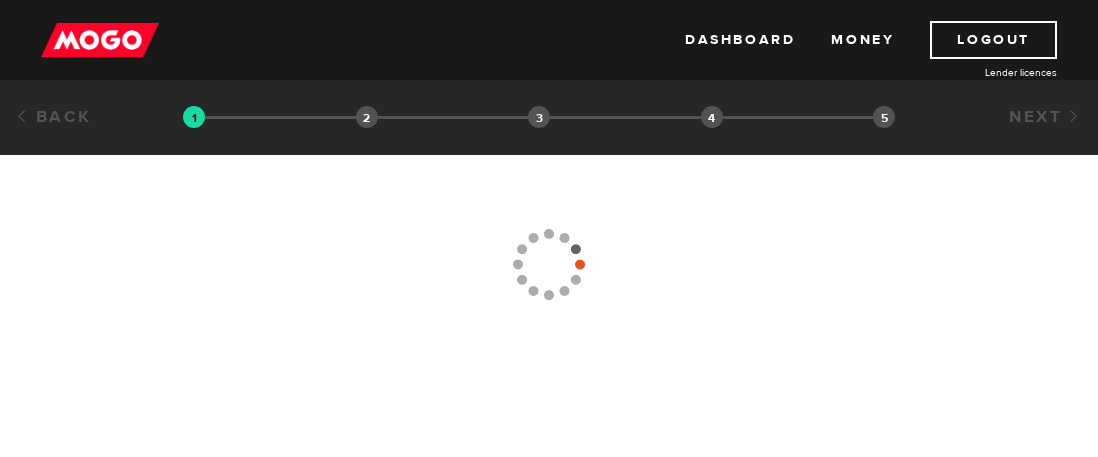 scroll, scrollTop: 0, scrollLeft: 0, axis: both 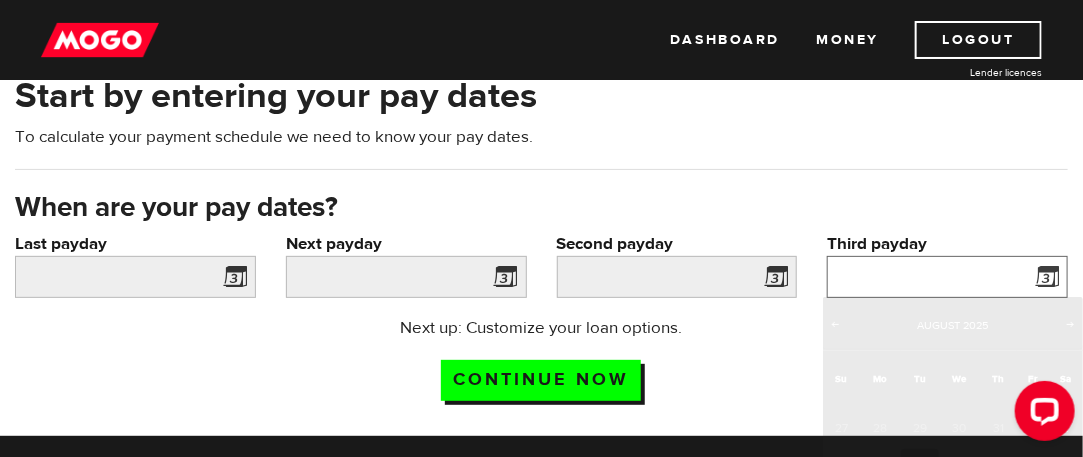 click on "Third payday" at bounding box center (947, 277) 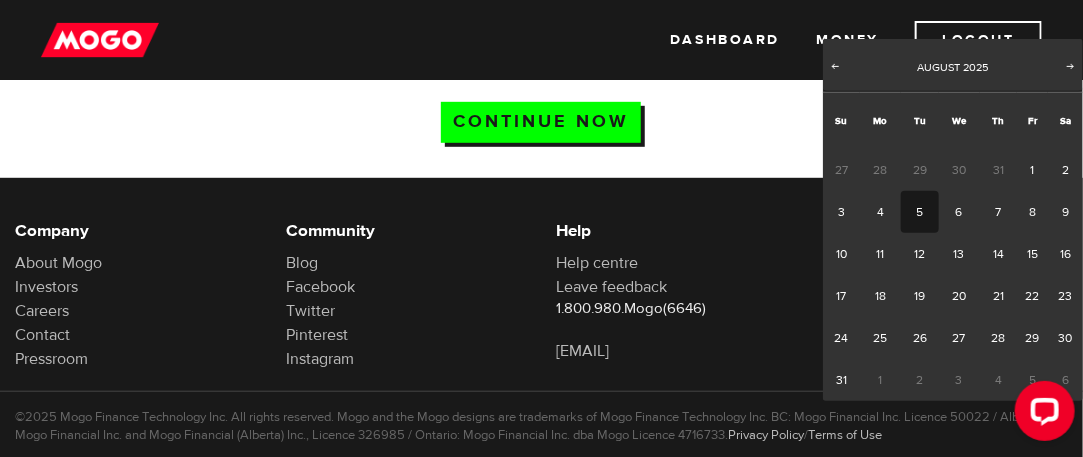 scroll, scrollTop: 397, scrollLeft: 0, axis: vertical 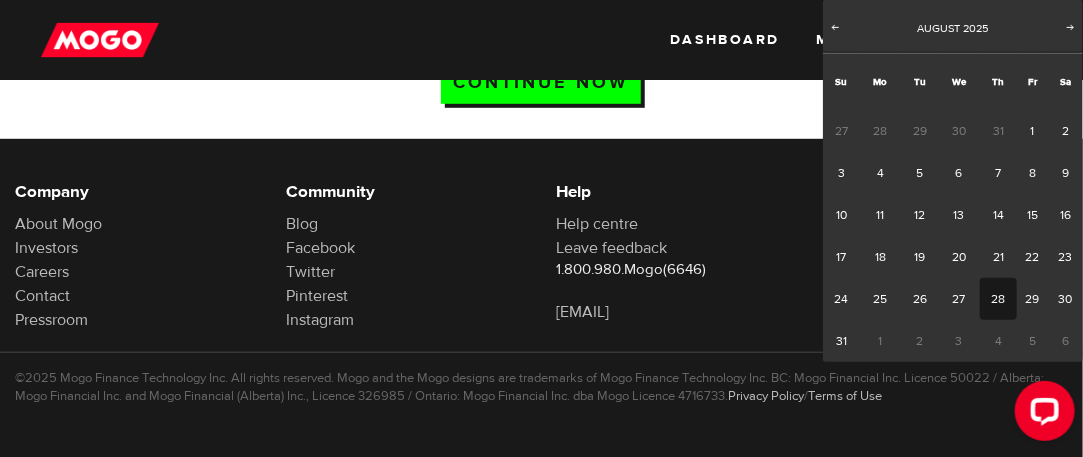 click on "28" at bounding box center [998, 299] 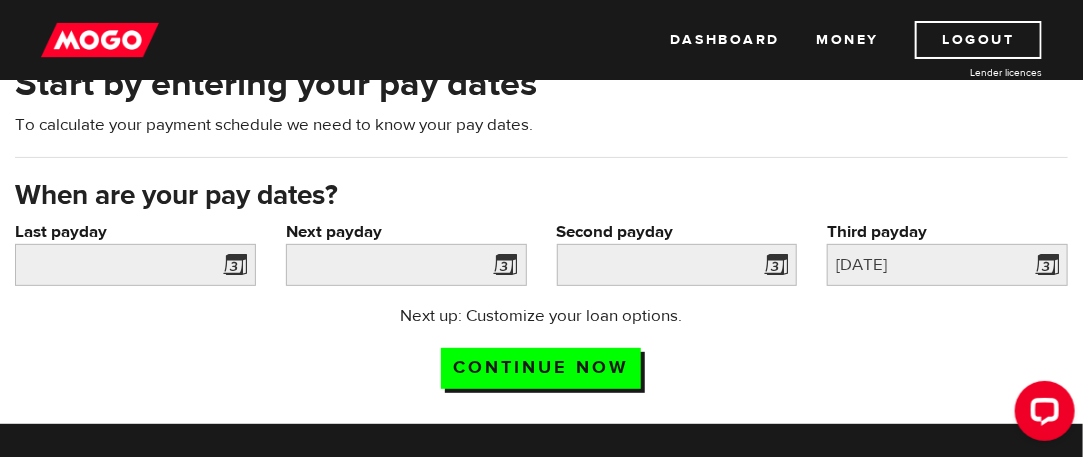 scroll, scrollTop: 97, scrollLeft: 0, axis: vertical 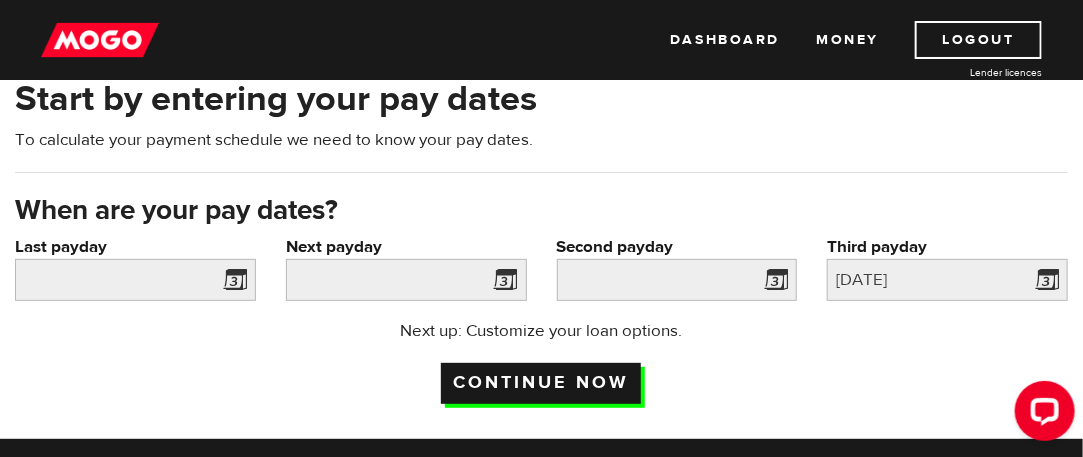 click on "Continue now" at bounding box center (541, 383) 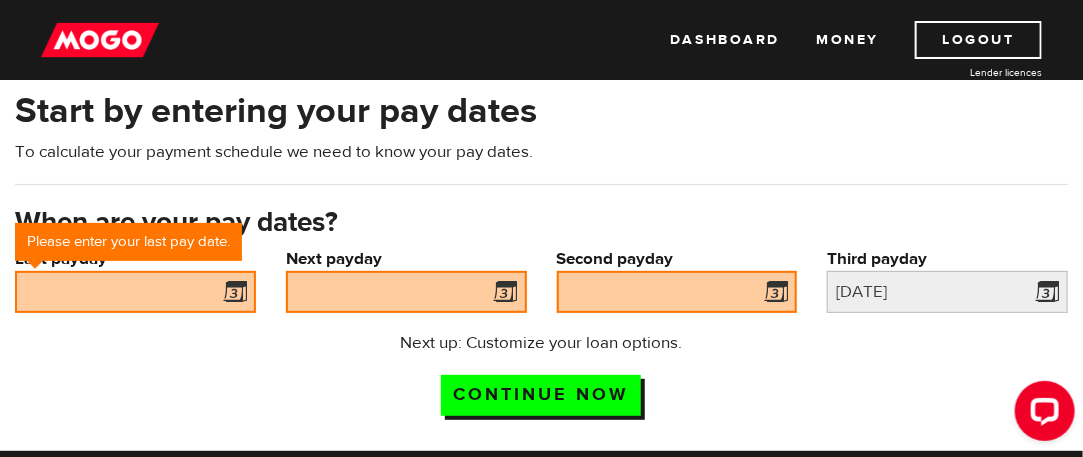 scroll, scrollTop: 0, scrollLeft: 0, axis: both 